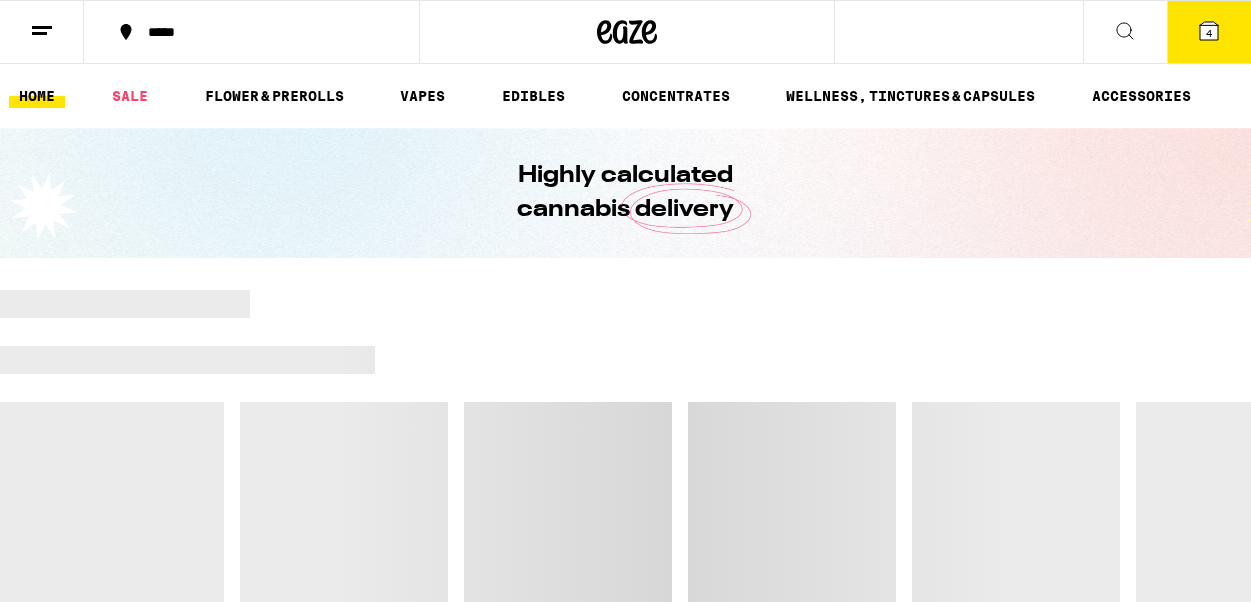 scroll, scrollTop: 0, scrollLeft: 0, axis: both 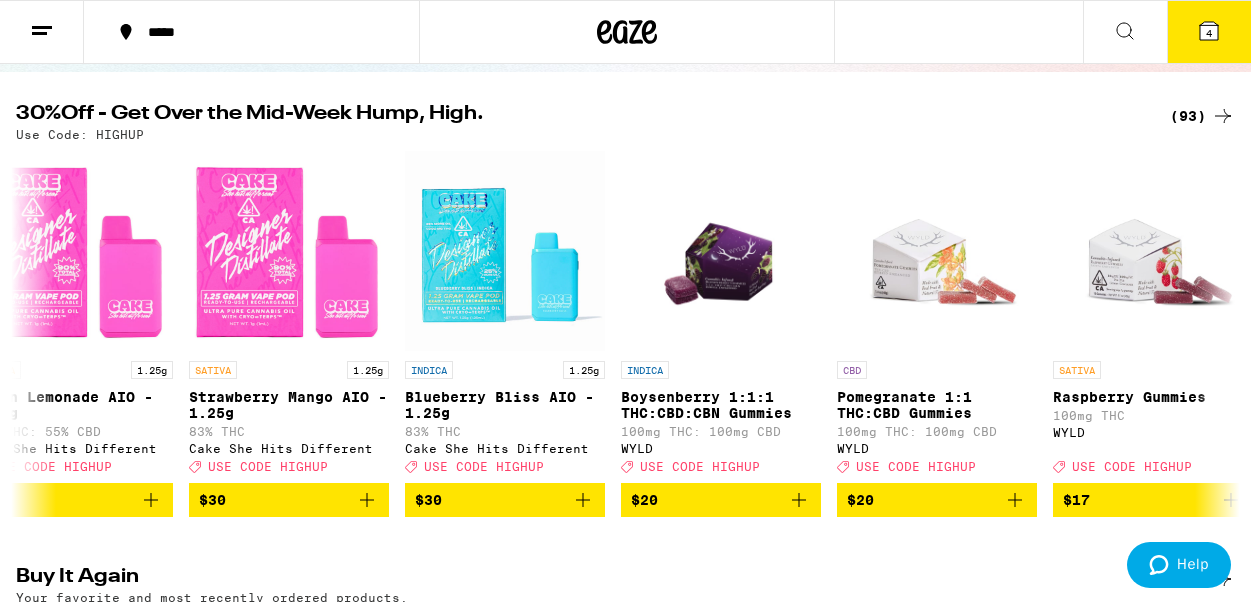 click on "(93)" at bounding box center [1202, 116] 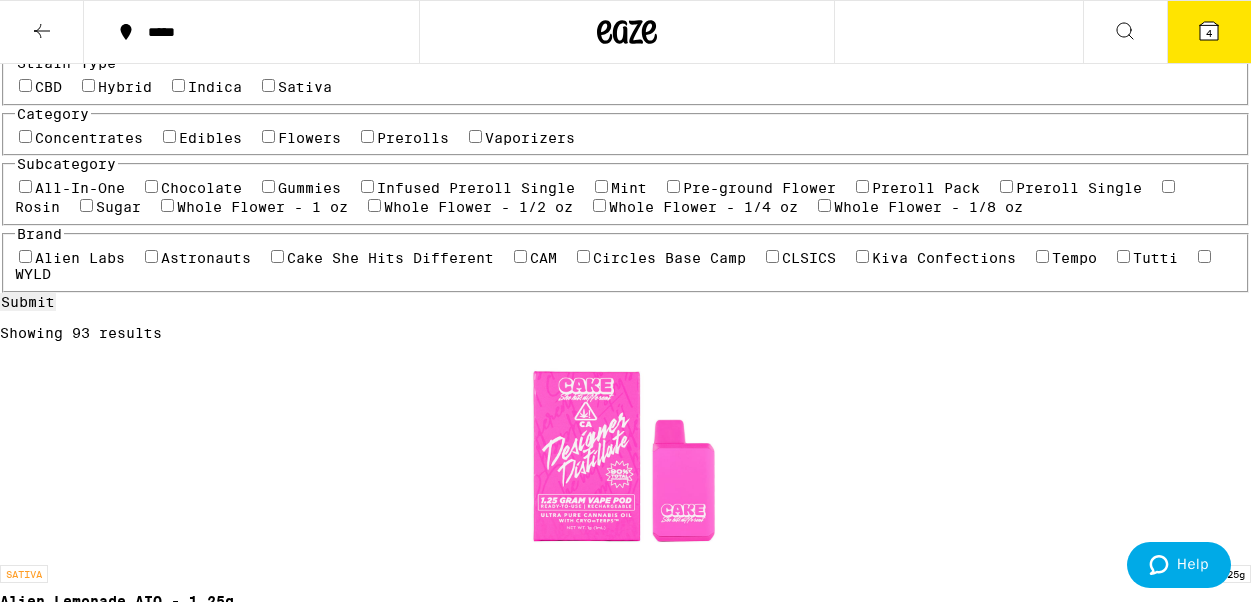 scroll, scrollTop: 0, scrollLeft: 0, axis: both 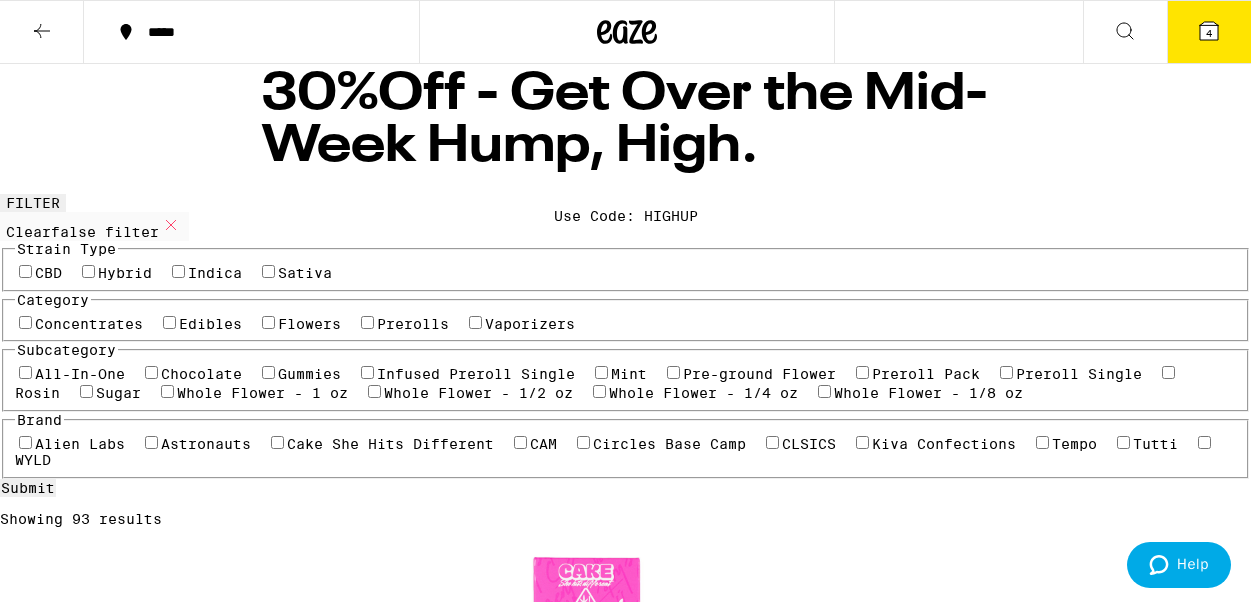 click on "Indica" at bounding box center (215, 273) 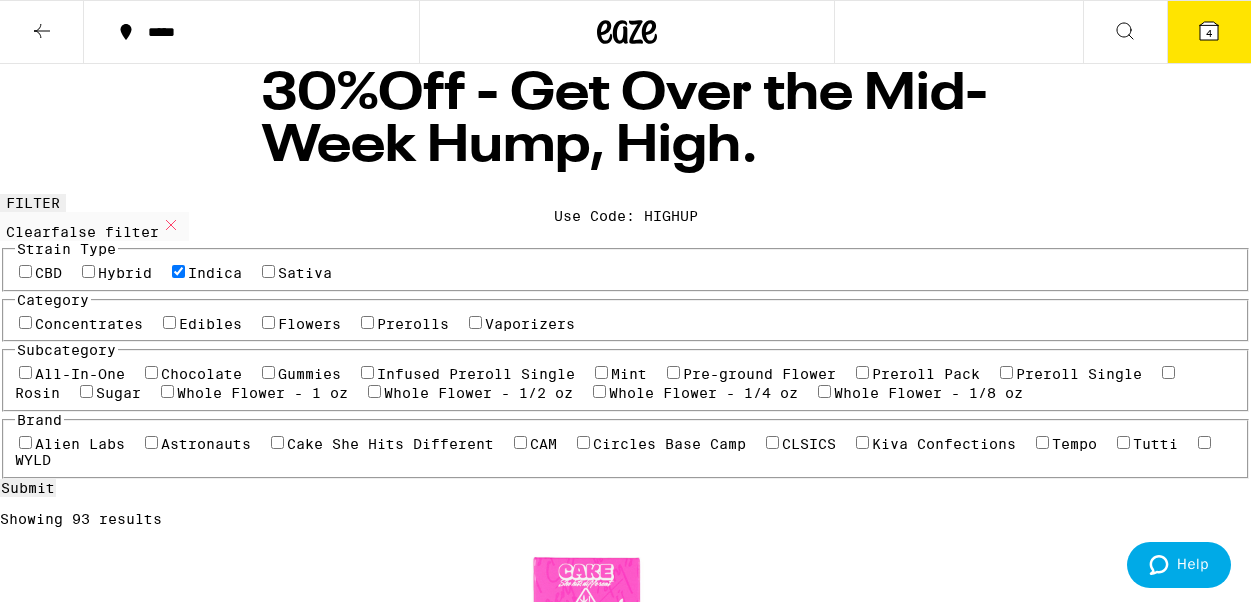 checkbox on "true" 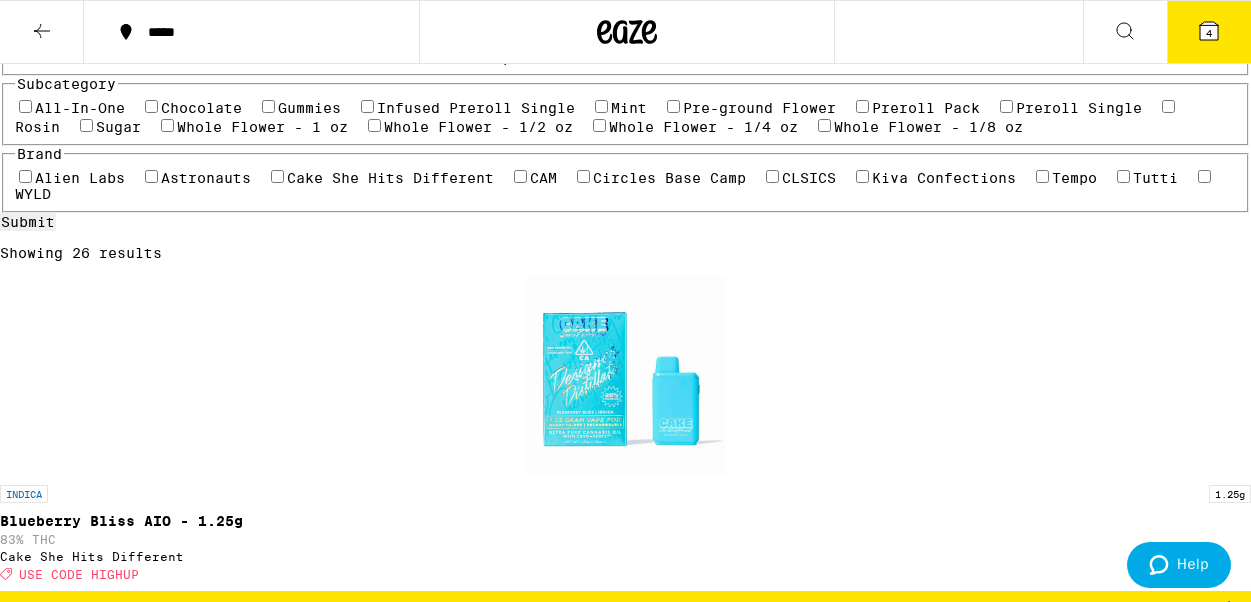 scroll, scrollTop: 278, scrollLeft: 0, axis: vertical 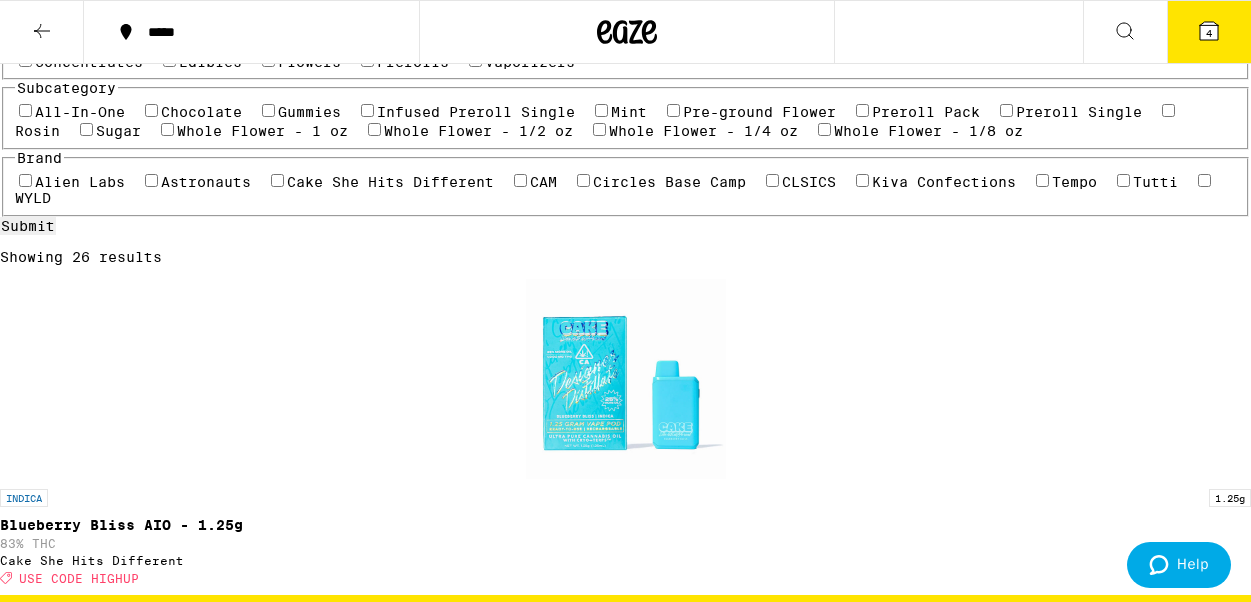 click on "Edibles" at bounding box center [210, 62] 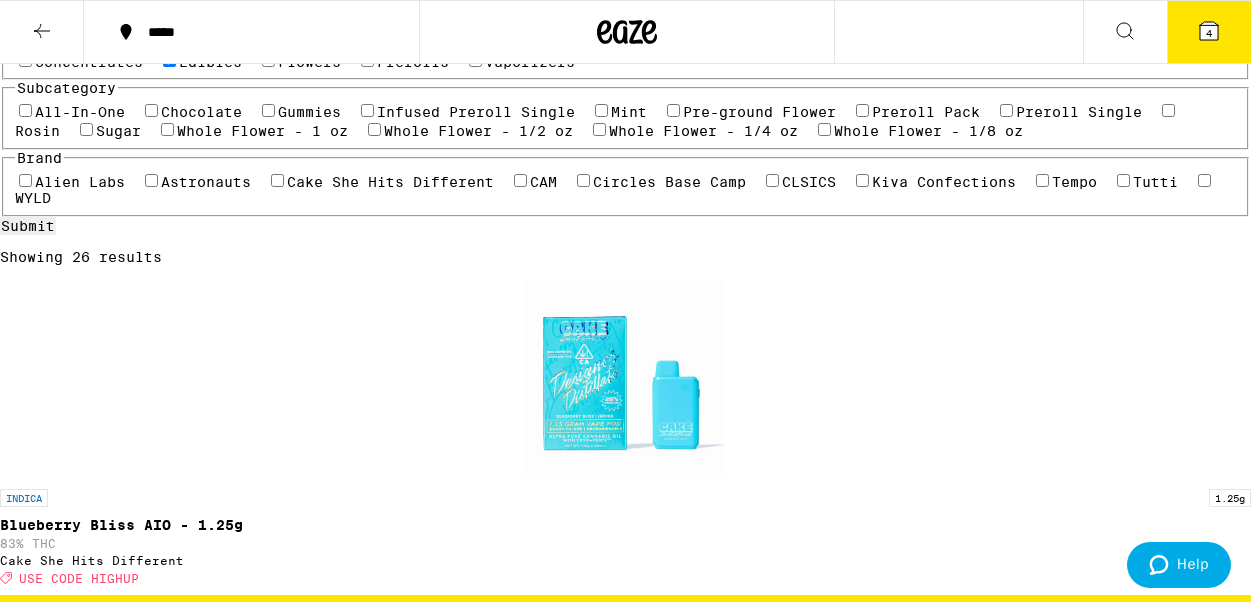 checkbox on "true" 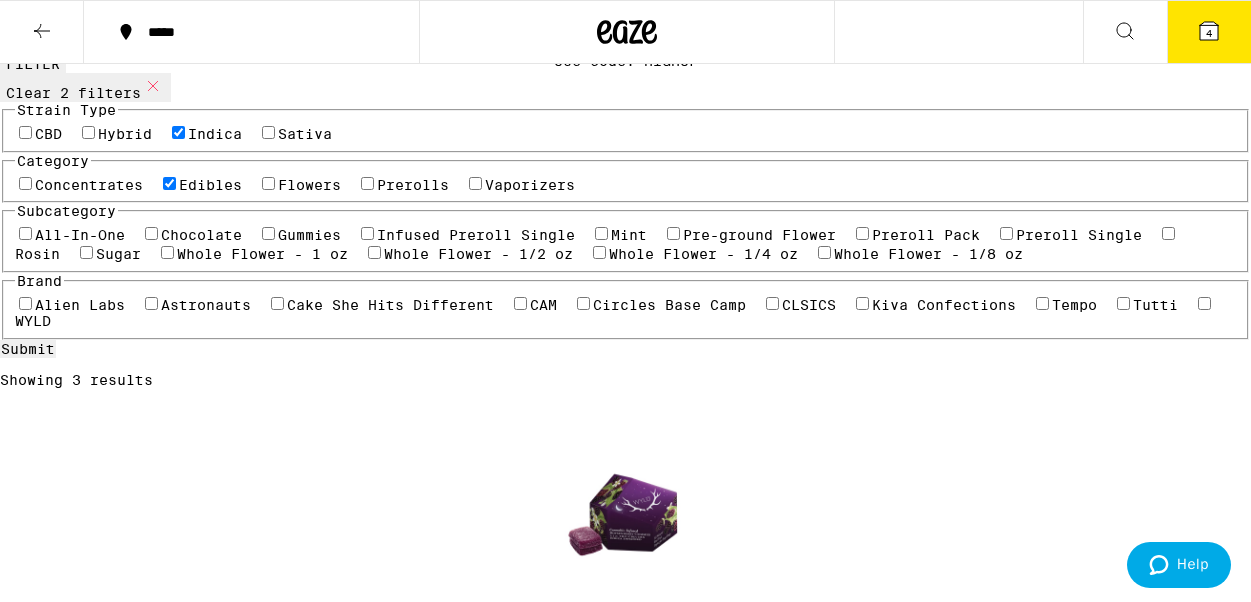 scroll, scrollTop: 0, scrollLeft: 0, axis: both 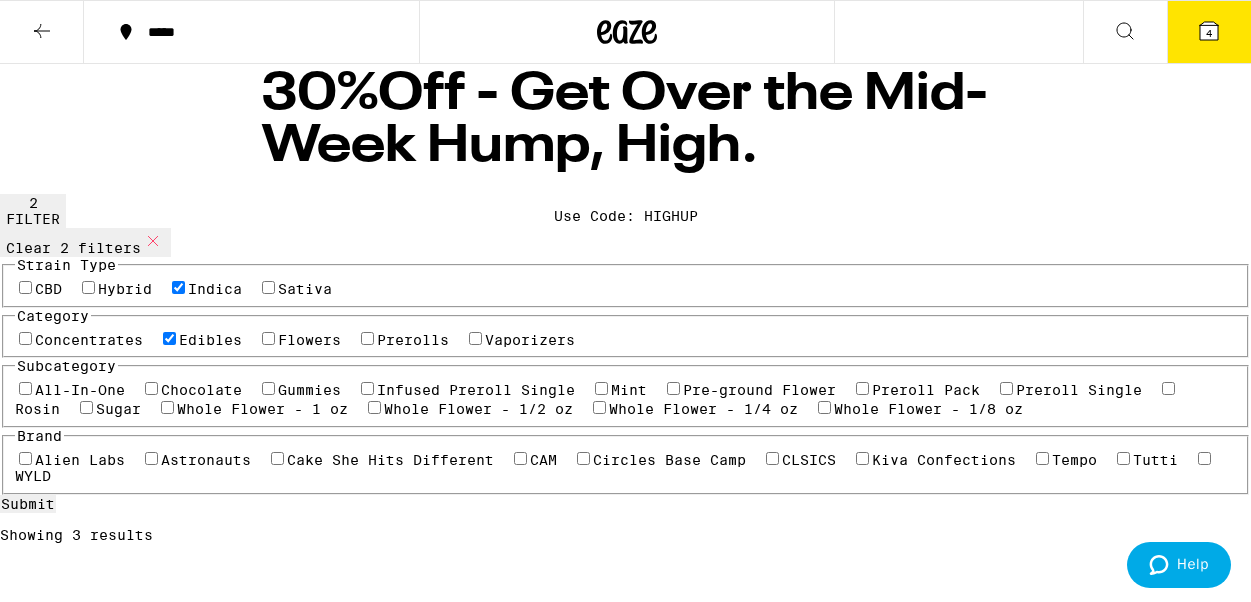 click 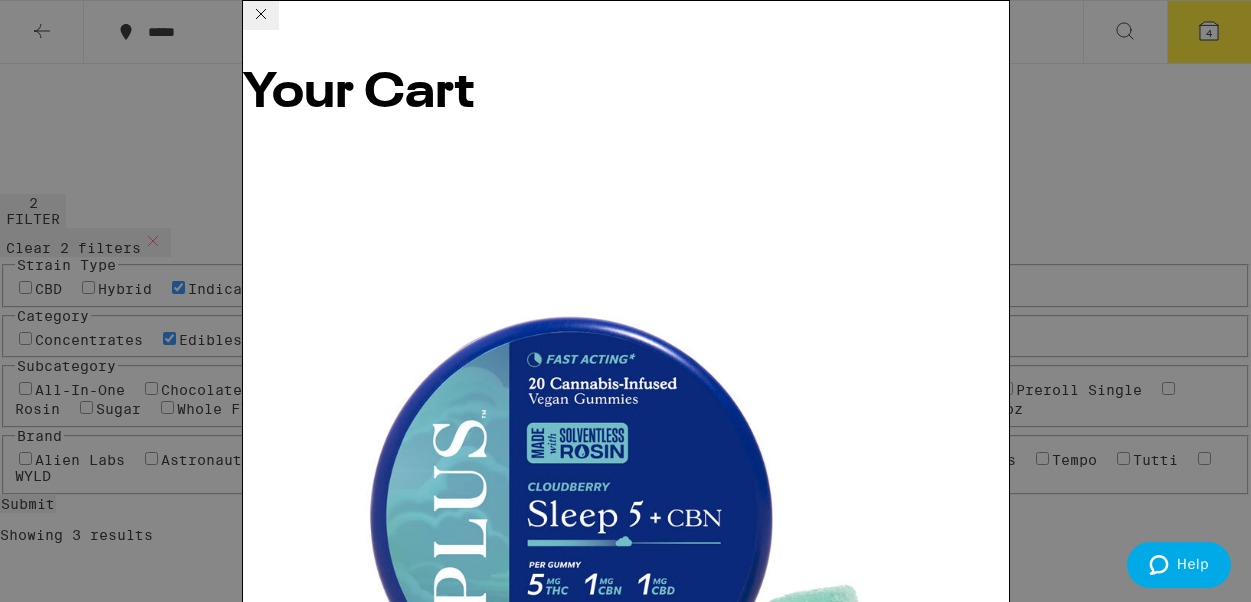 click on "Checkout" at bounding box center [396, 2976] 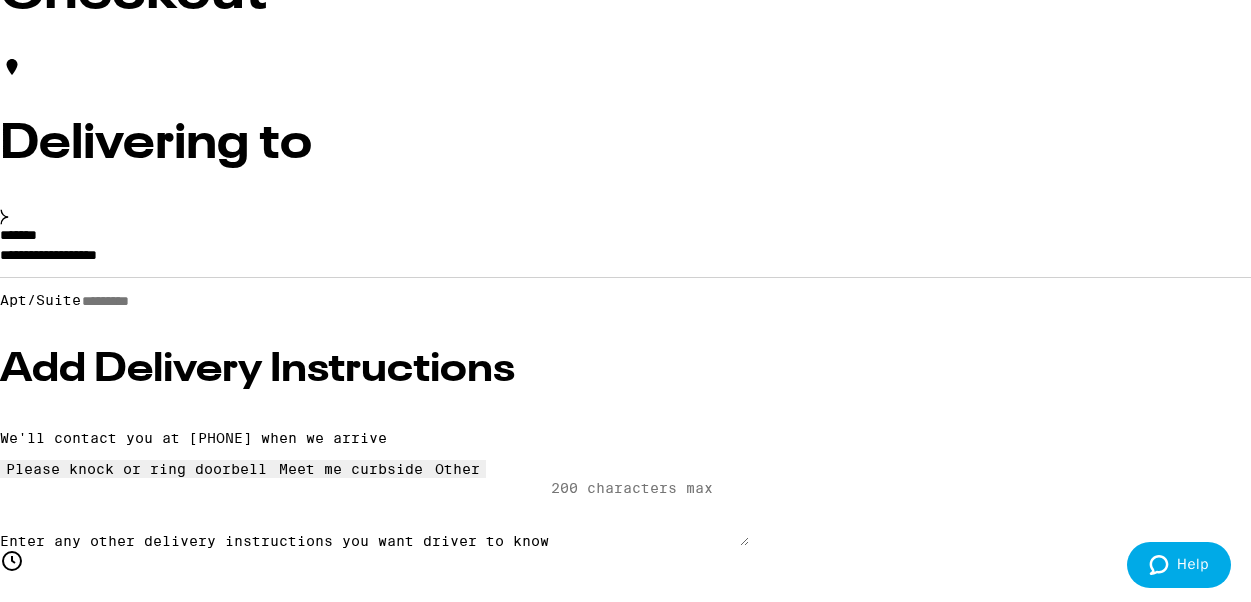 scroll, scrollTop: 181, scrollLeft: 0, axis: vertical 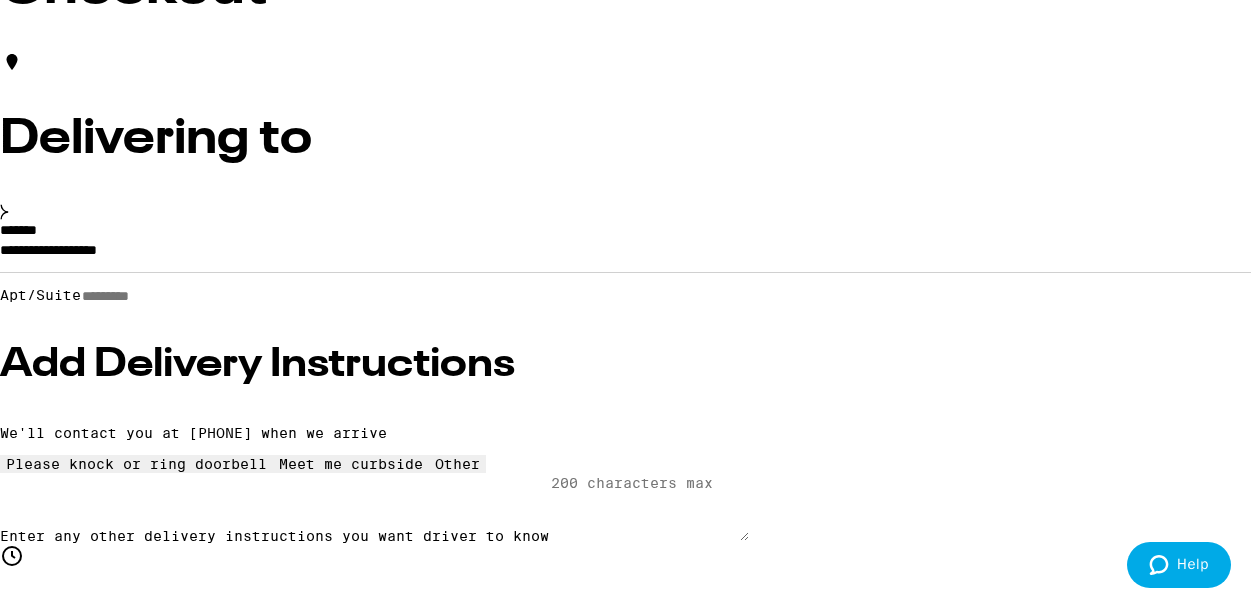 click on "Apt/Suite" at bounding box center [152, 296] 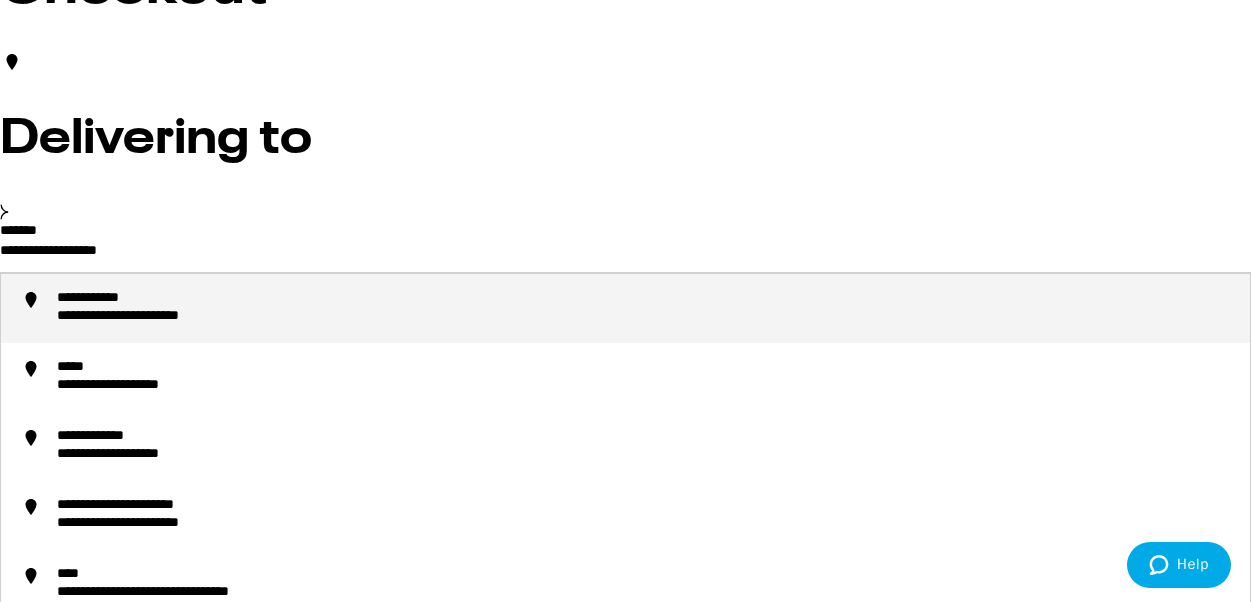 click on "**********" at bounding box center (625, 255) 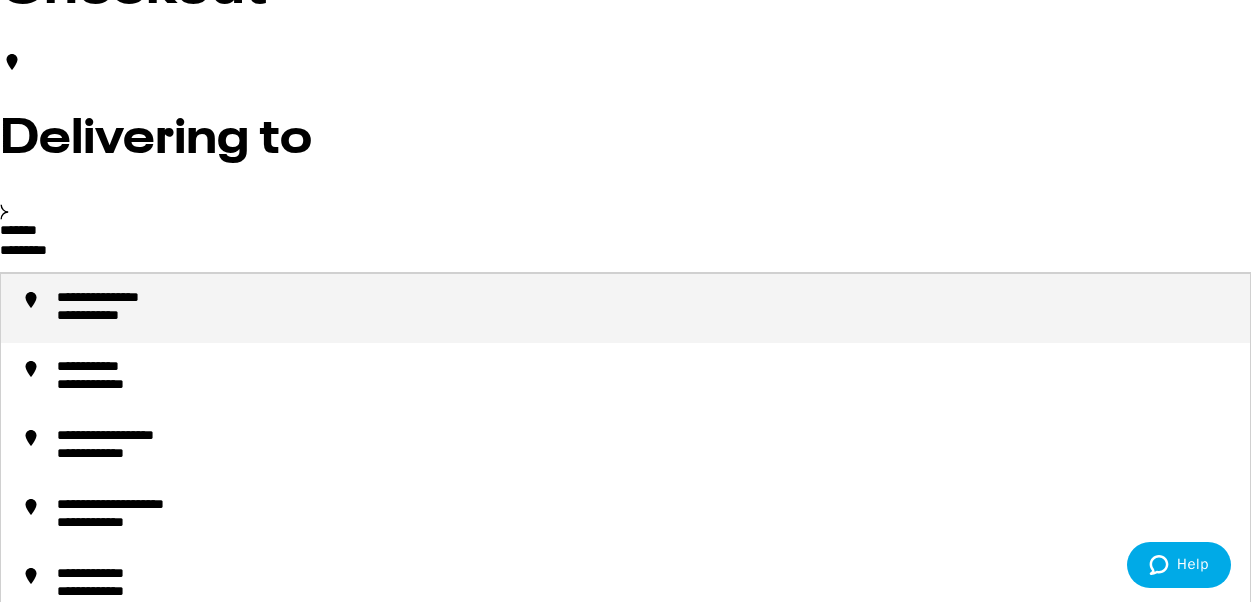 click on "**********" at bounding box center (645, 308) 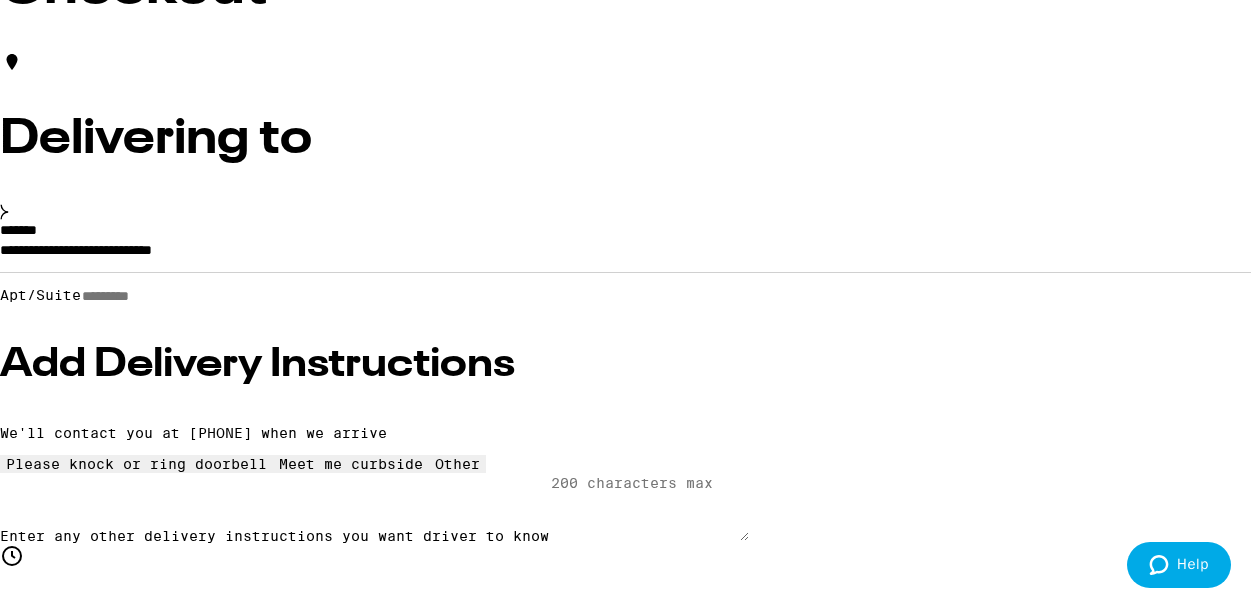click on "Apt/Suite" at bounding box center (152, 296) 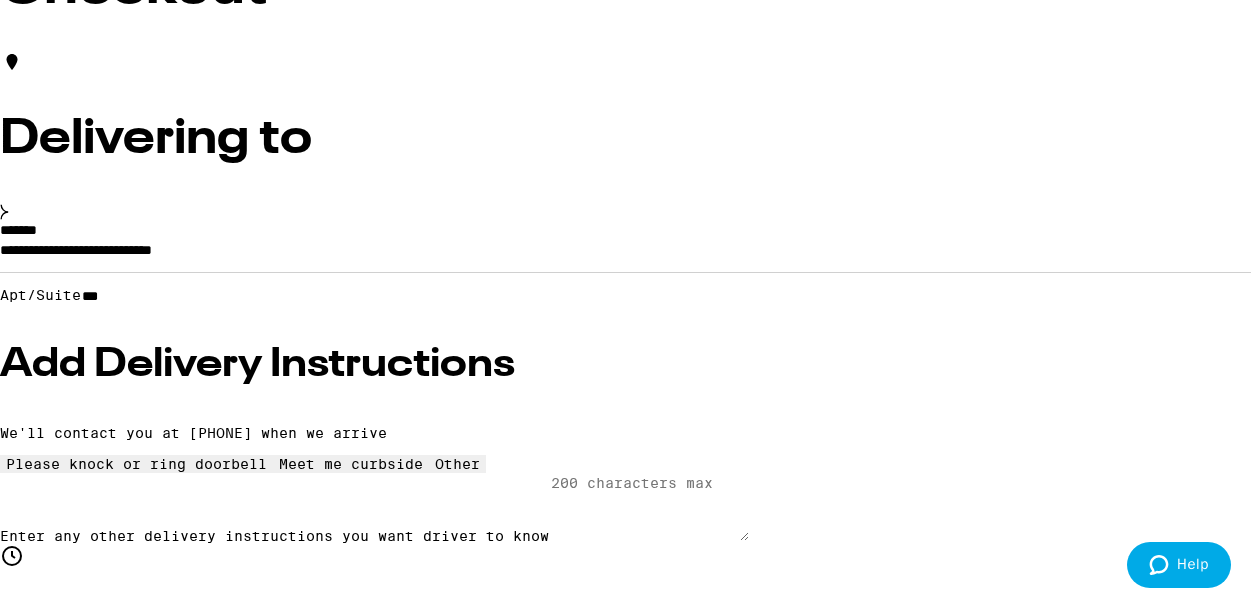 click on "Add Delivery Instructions" at bounding box center [625, 365] 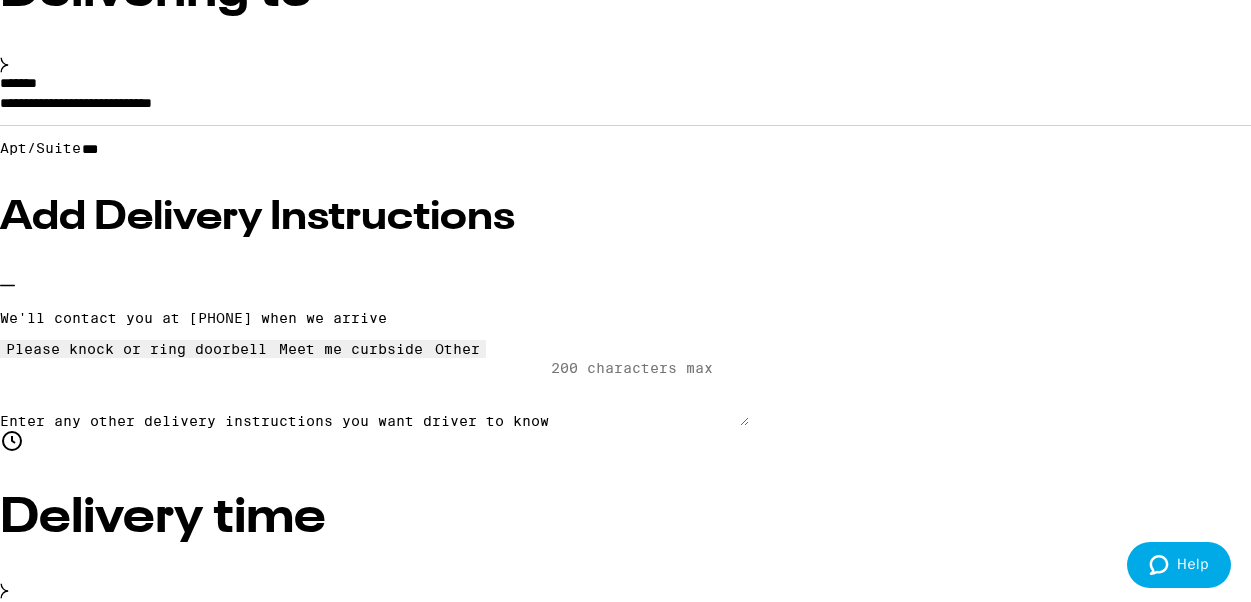 scroll, scrollTop: 332, scrollLeft: 0, axis: vertical 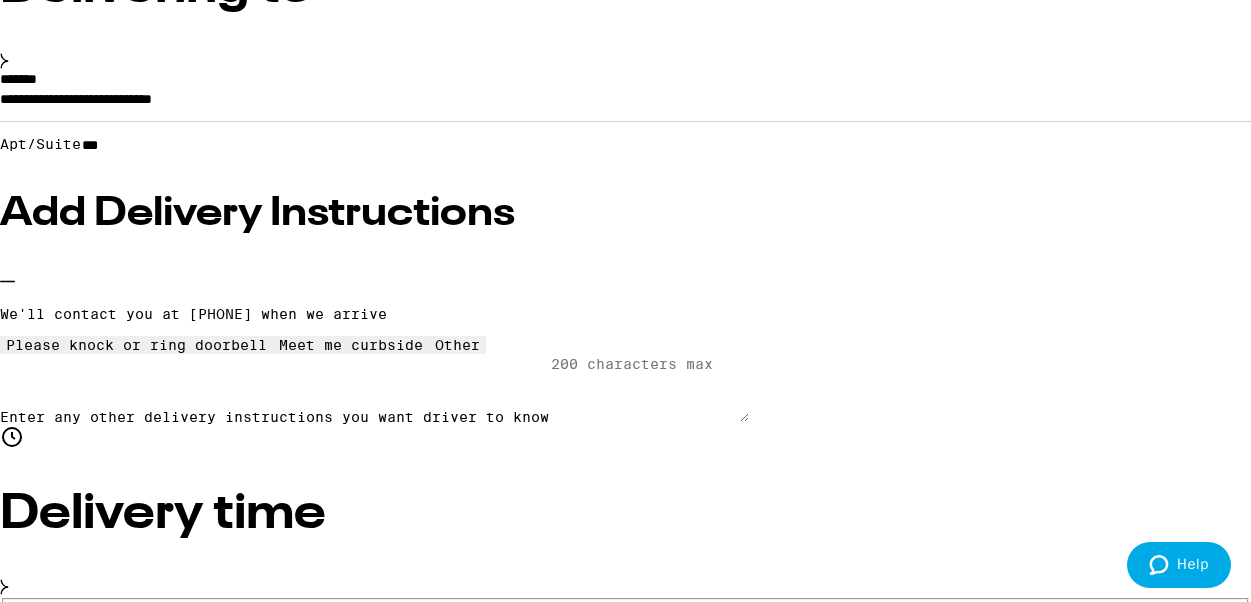 click on "Other" at bounding box center (457, 345) 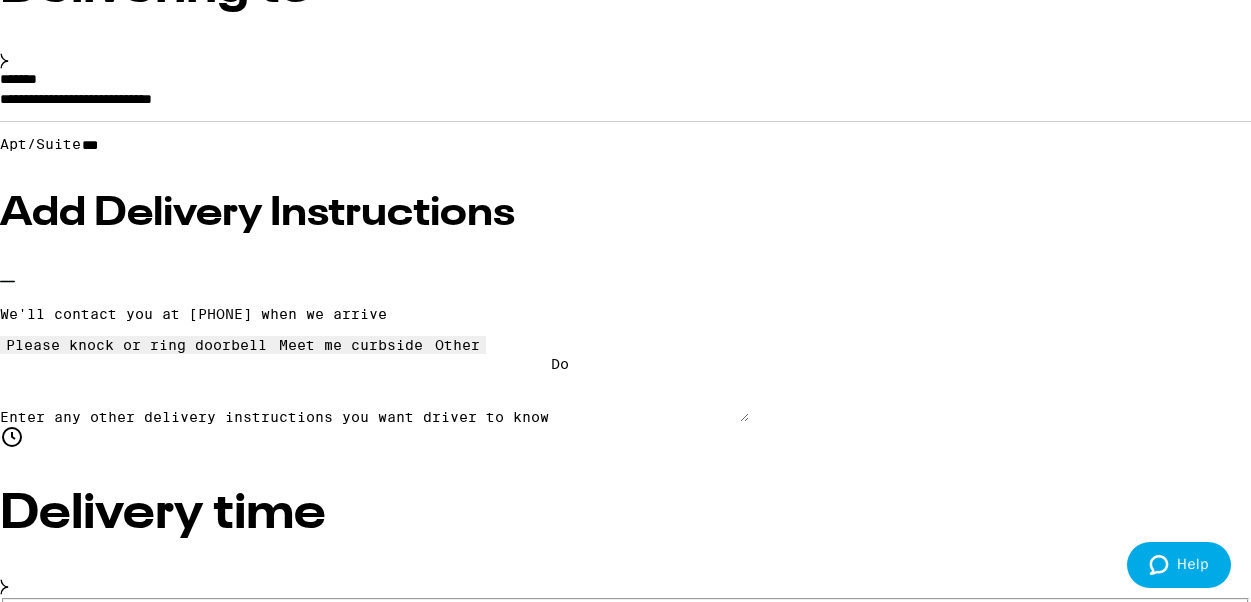 type on "D" 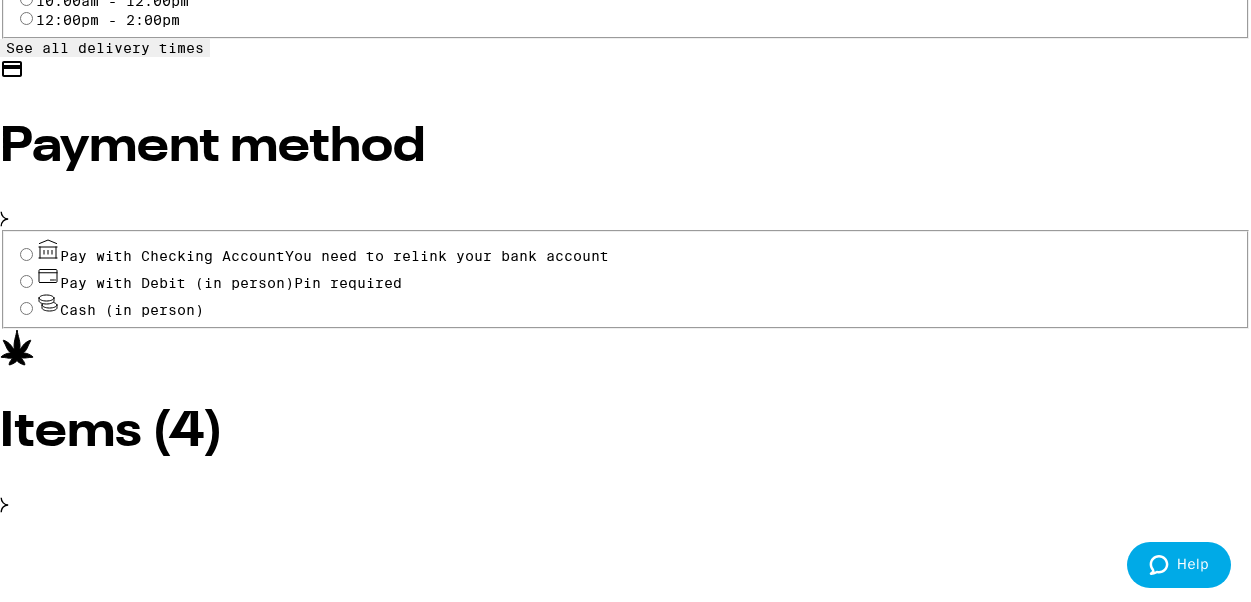 scroll, scrollTop: 1095, scrollLeft: 0, axis: vertical 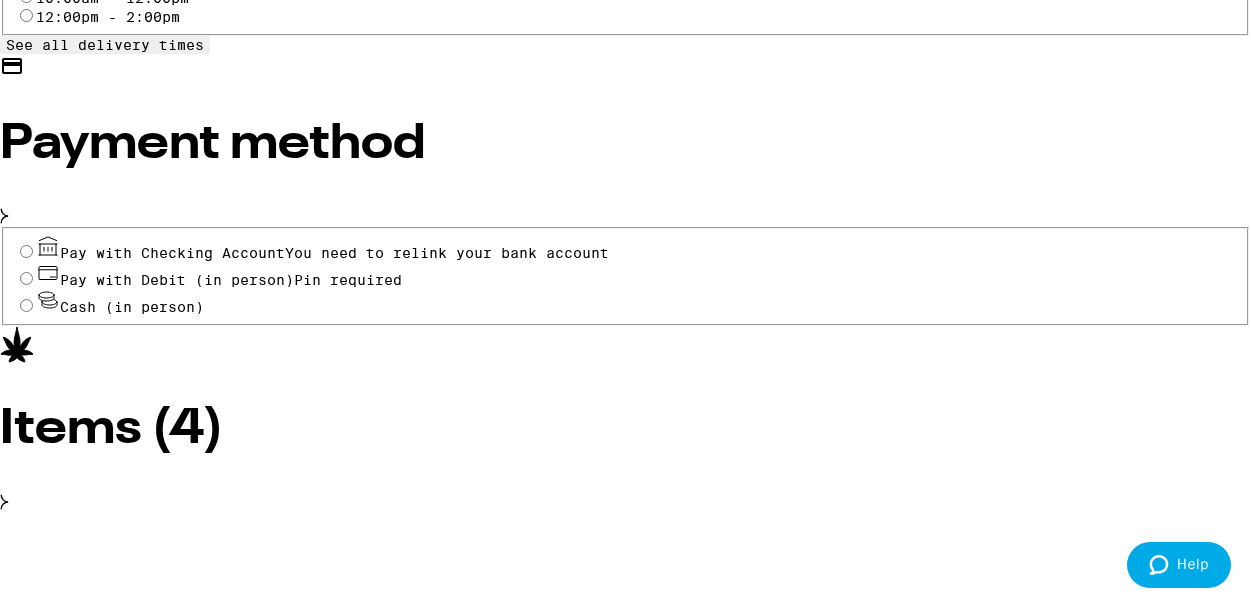 type on "Building code is #8399" 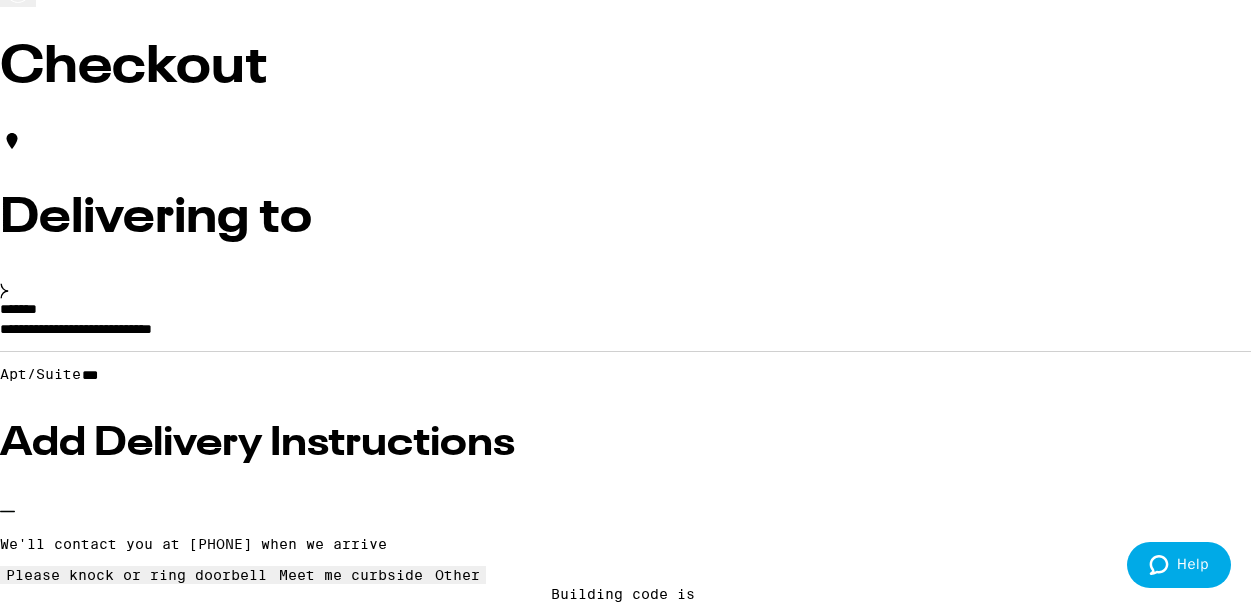 scroll, scrollTop: 134, scrollLeft: 0, axis: vertical 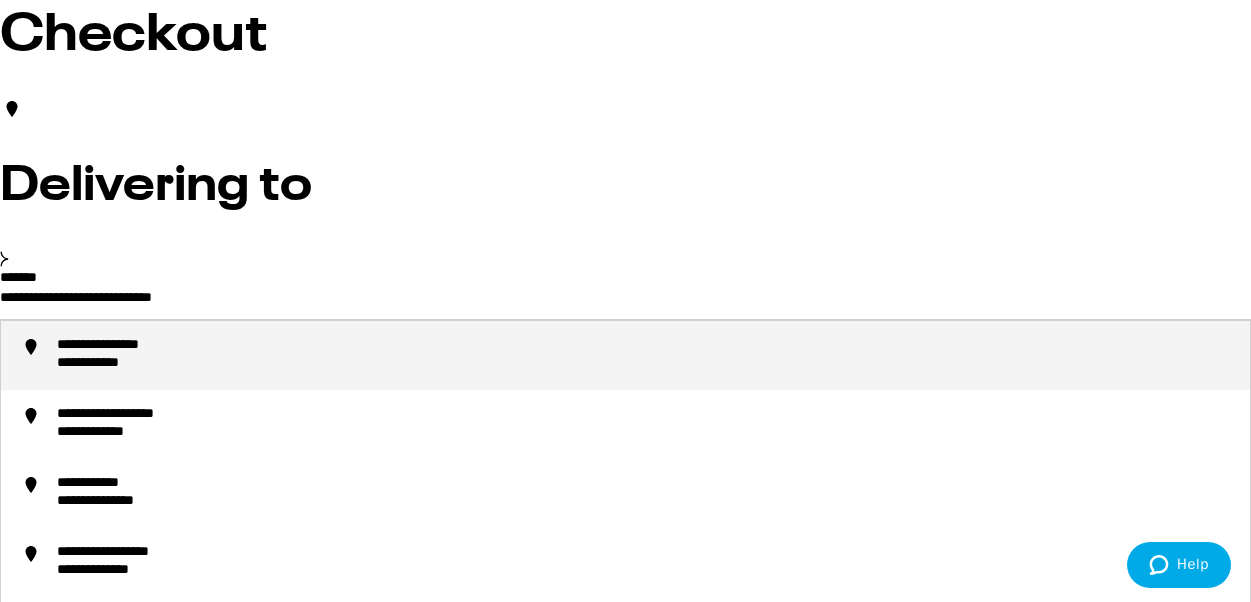 click on "**********" at bounding box center [625, 302] 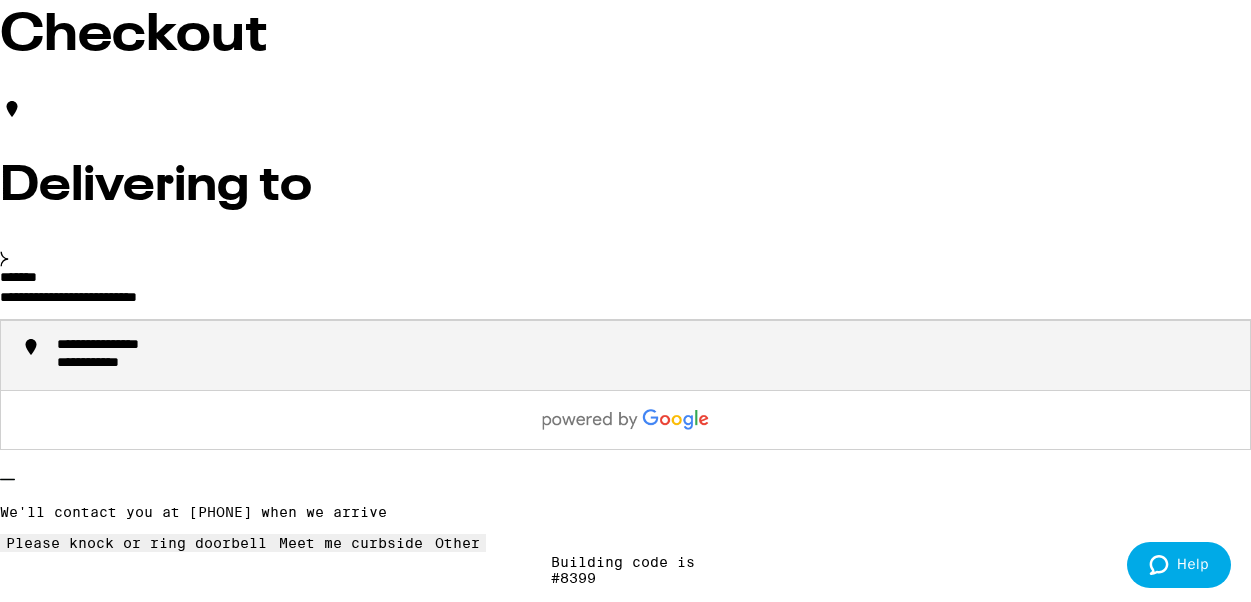 click on "**********" at bounding box center (645, 355) 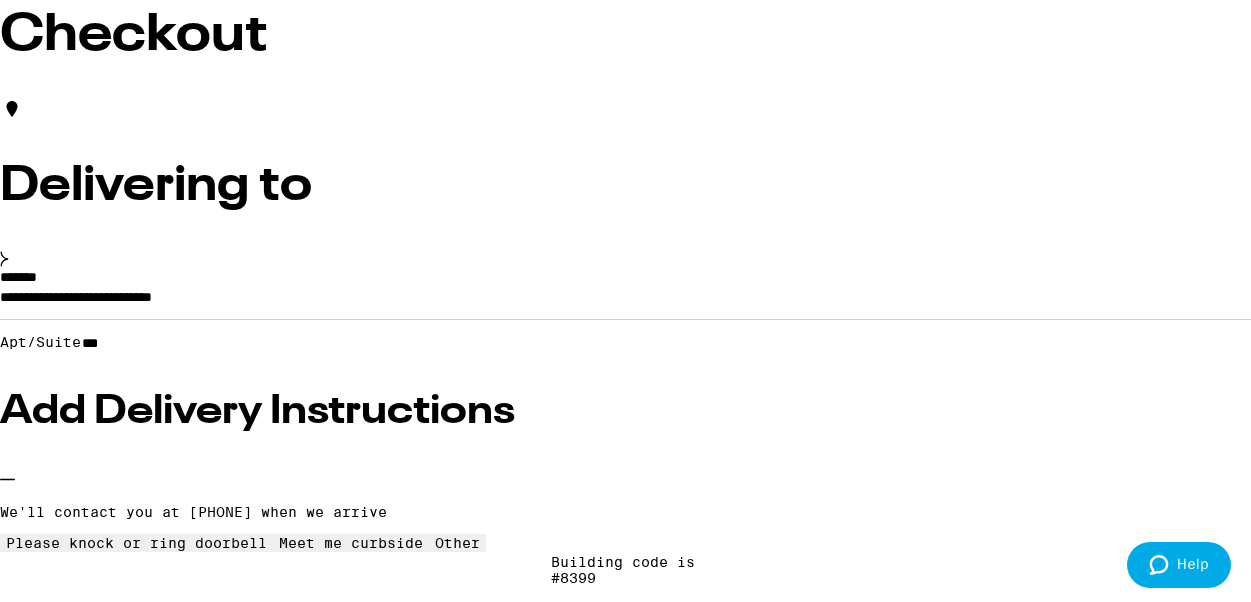 type on "**********" 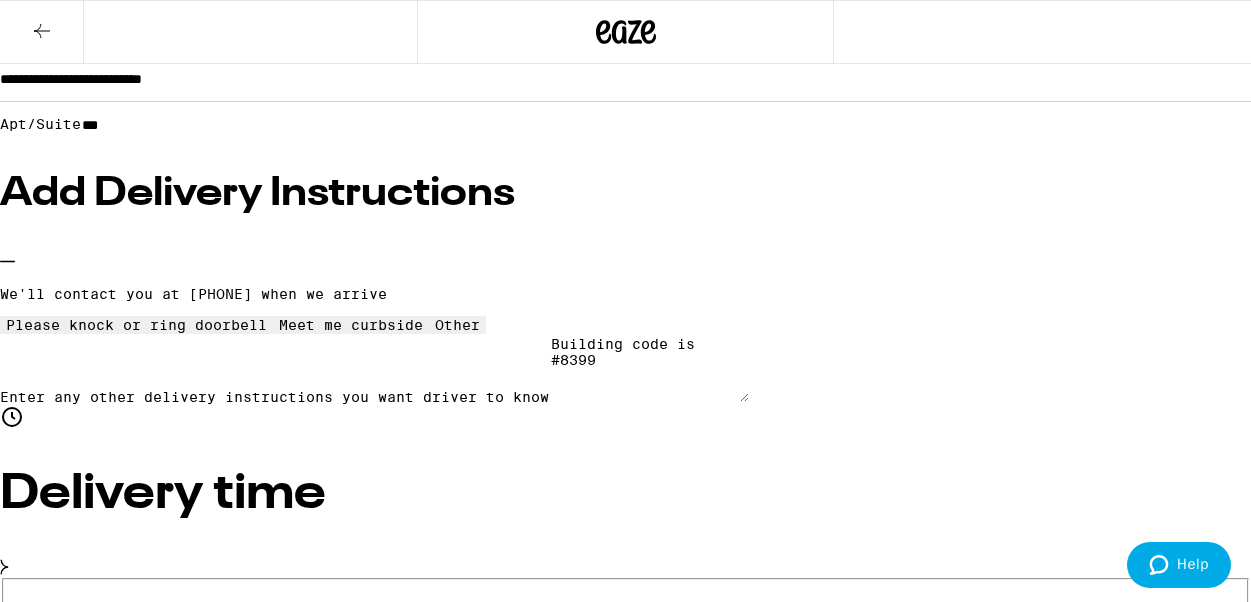 scroll, scrollTop: 279, scrollLeft: 0, axis: vertical 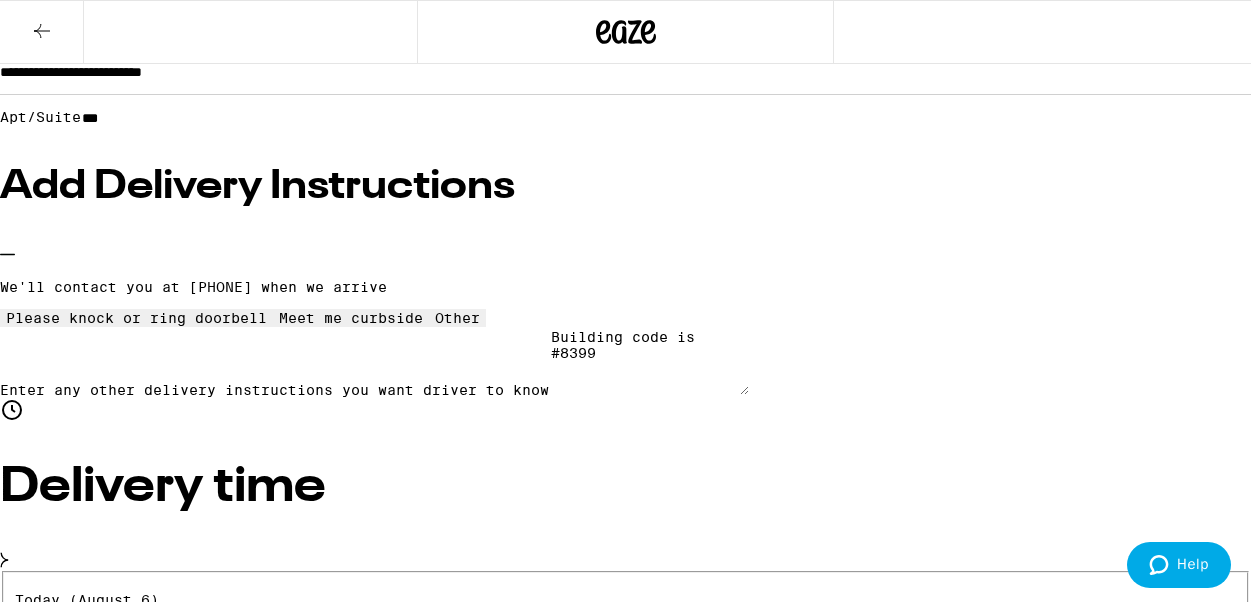 click on "Place Order" at bounding box center (55, 6974) 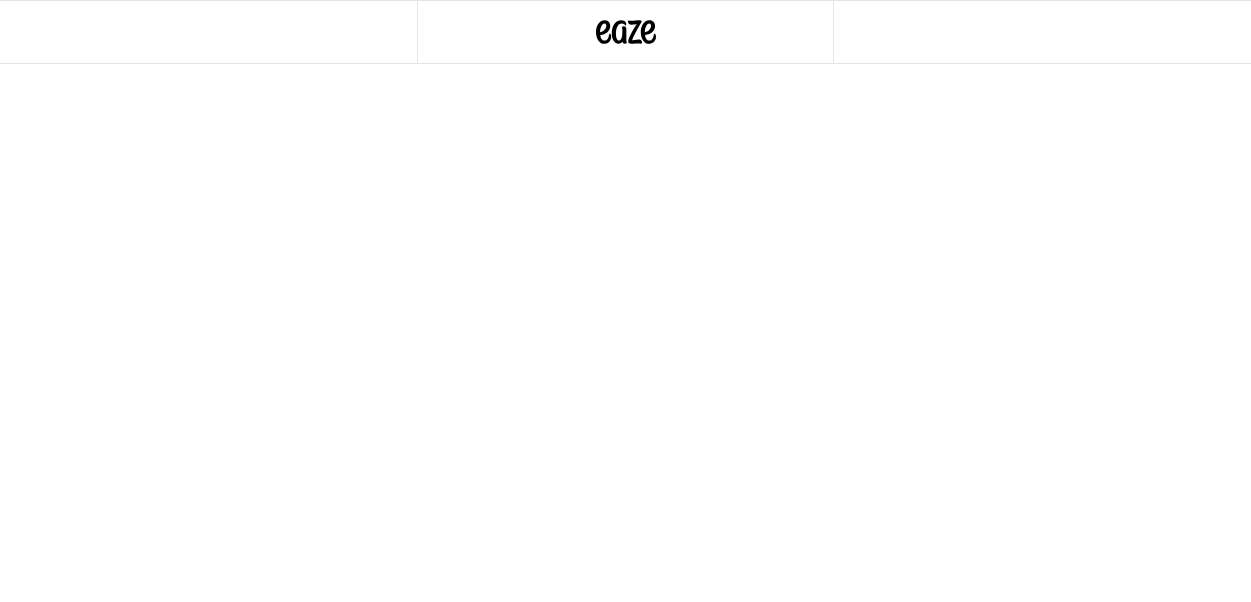 scroll, scrollTop: 0, scrollLeft: 0, axis: both 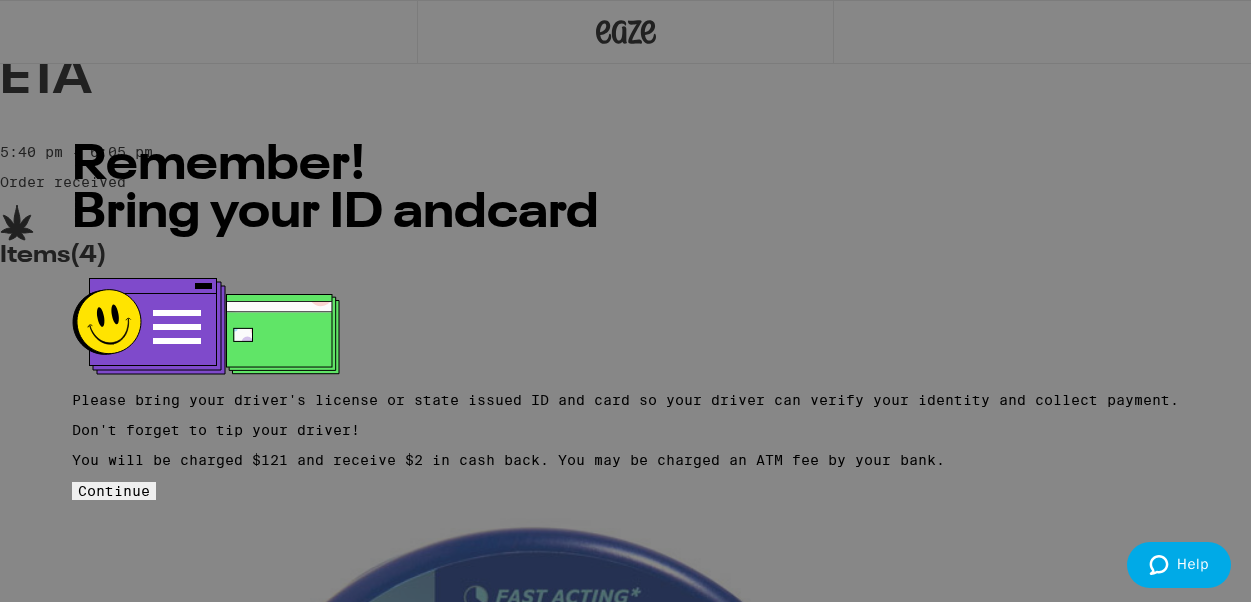 click on "Continue" at bounding box center (114, 491) 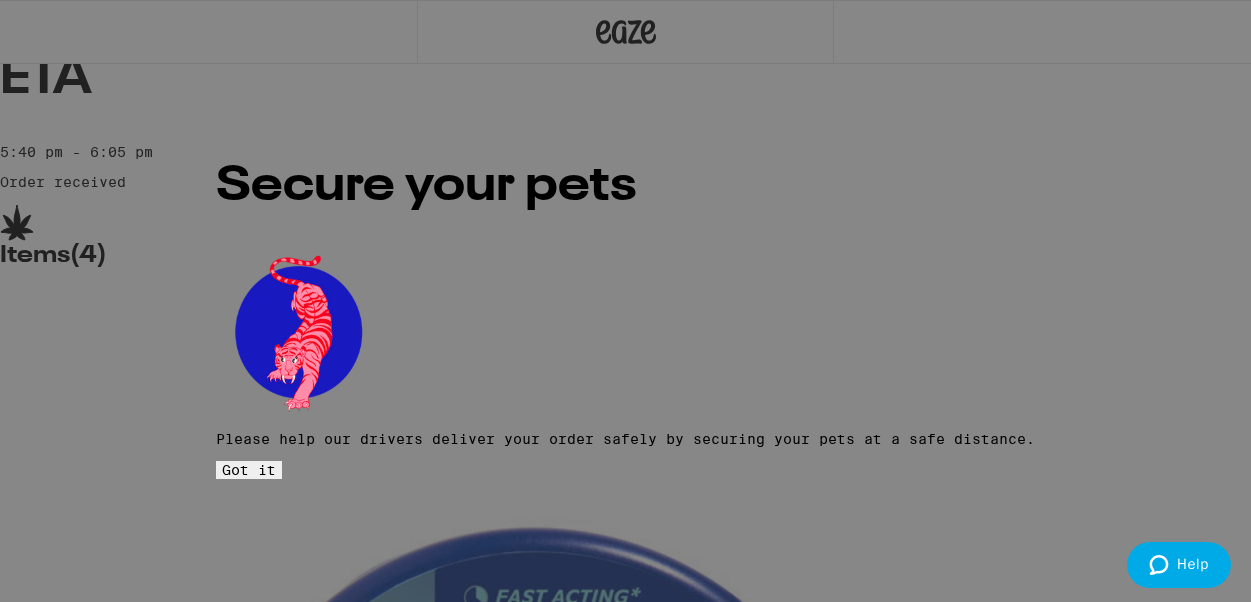 click on "Got it" at bounding box center [249, 470] 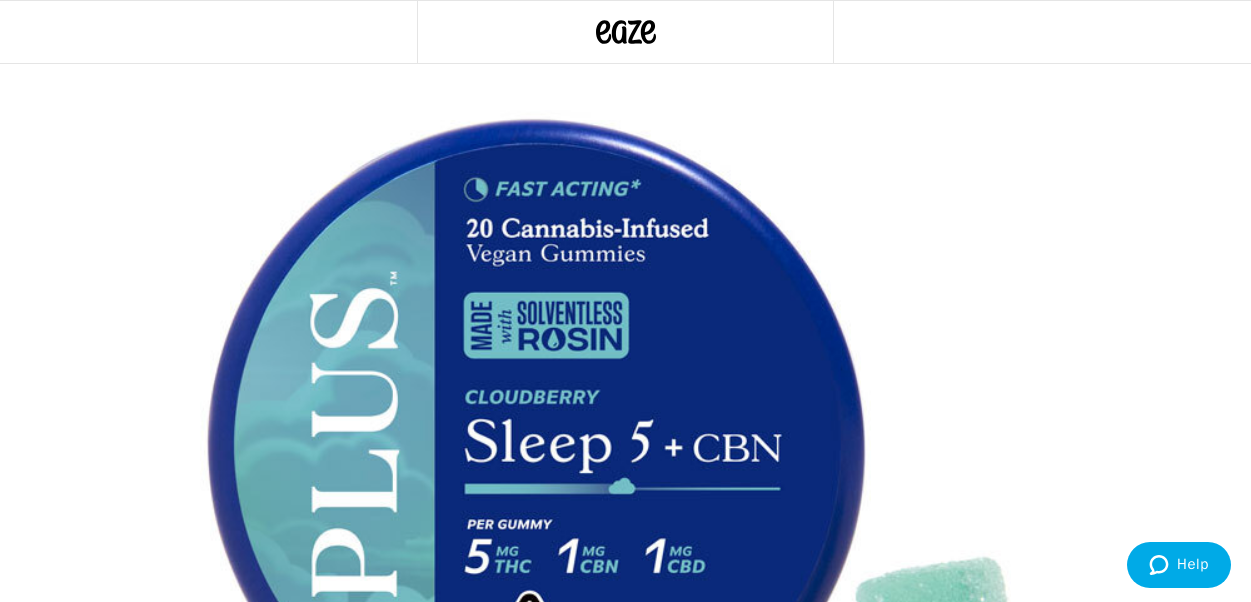 scroll, scrollTop: 0, scrollLeft: 0, axis: both 